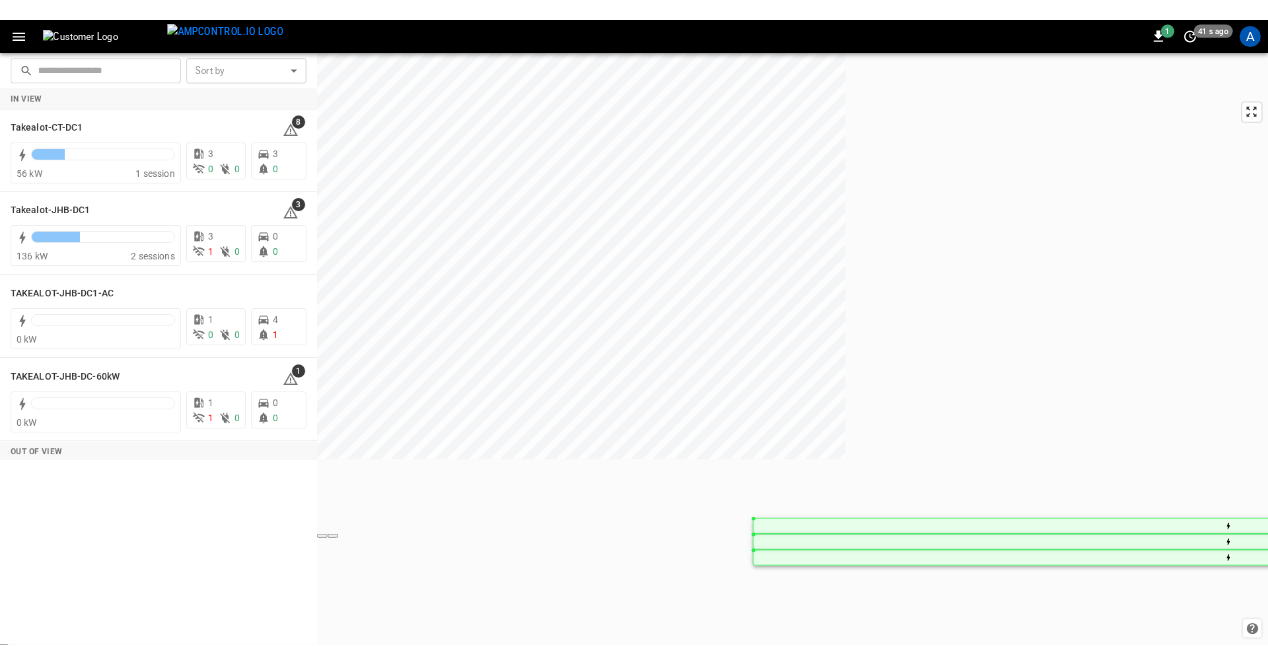 scroll, scrollTop: 0, scrollLeft: 0, axis: both 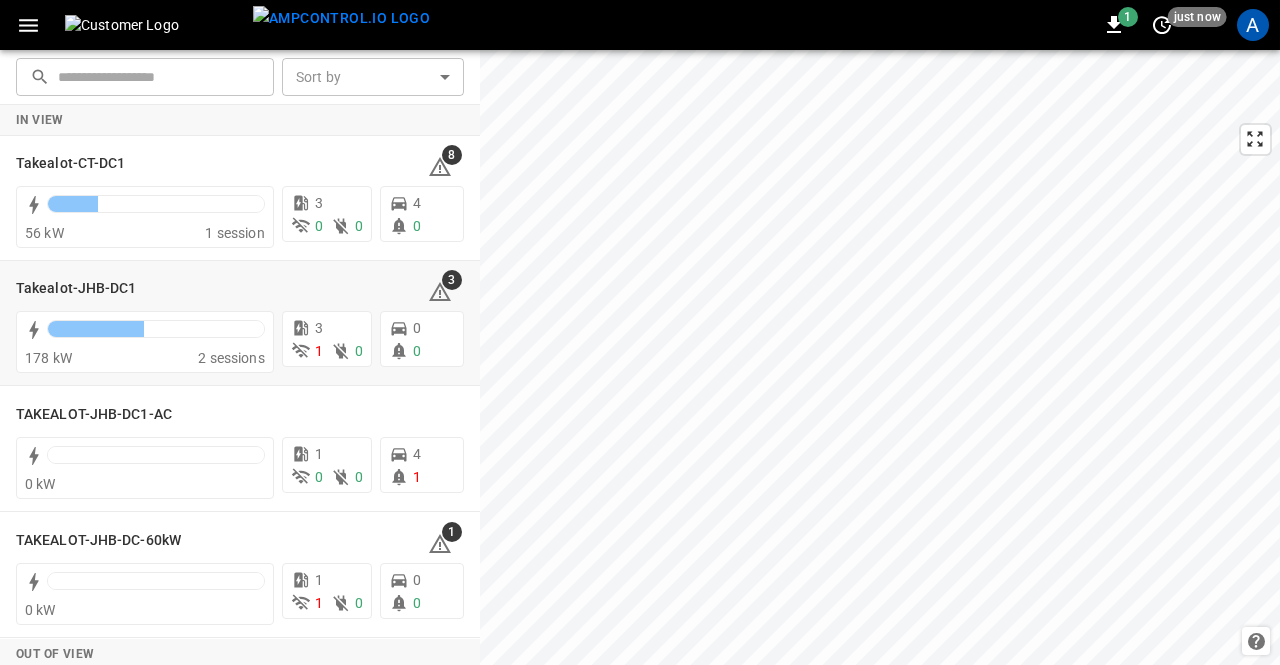 click on "Takealot-JHB-DC1" at bounding box center (76, 289) 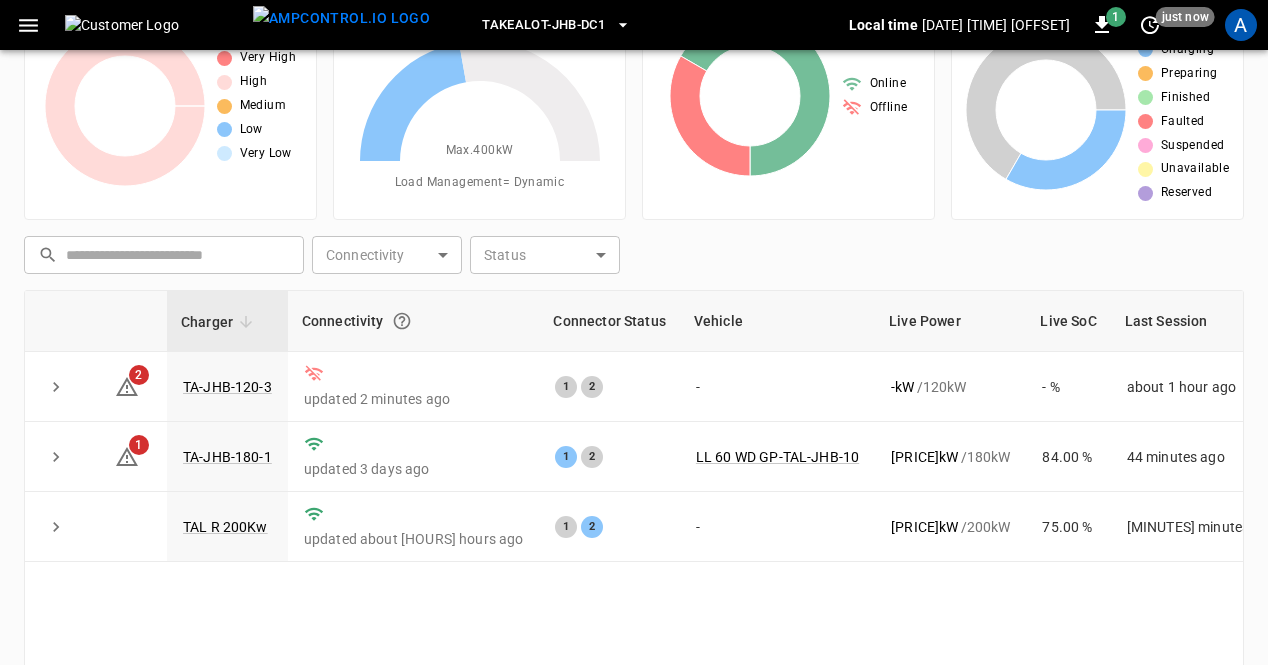 scroll, scrollTop: 101, scrollLeft: 0, axis: vertical 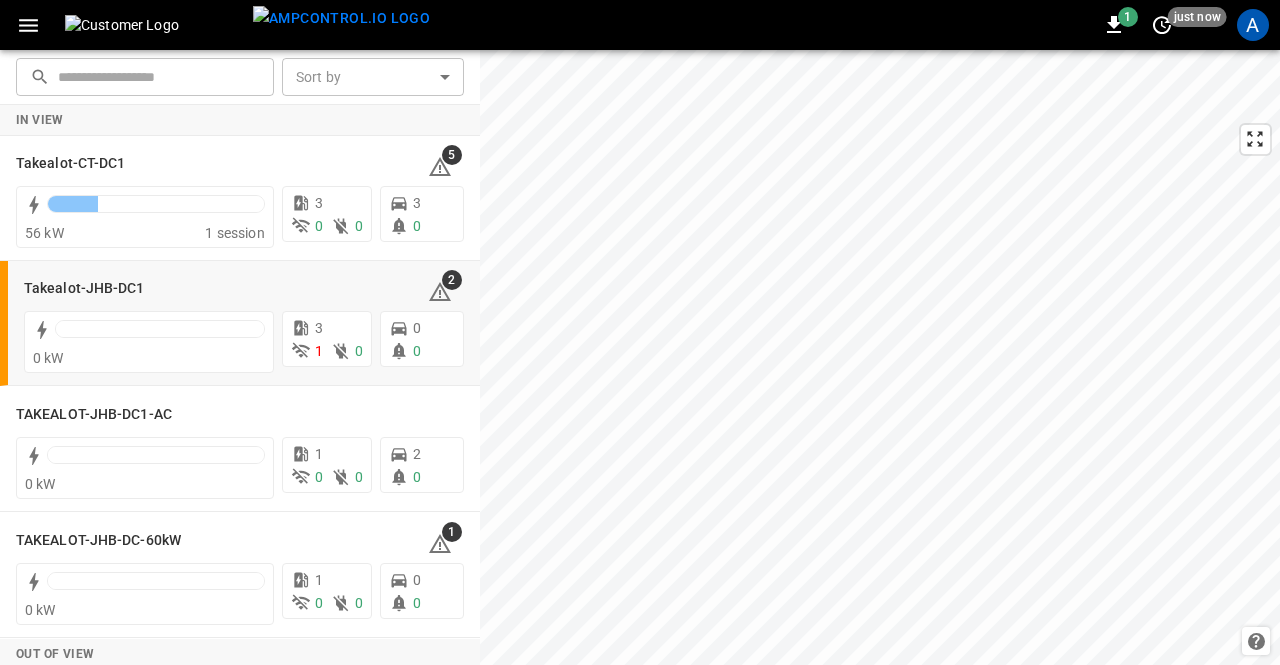 click on "Takealot-JHB-DC1" at bounding box center [84, 289] 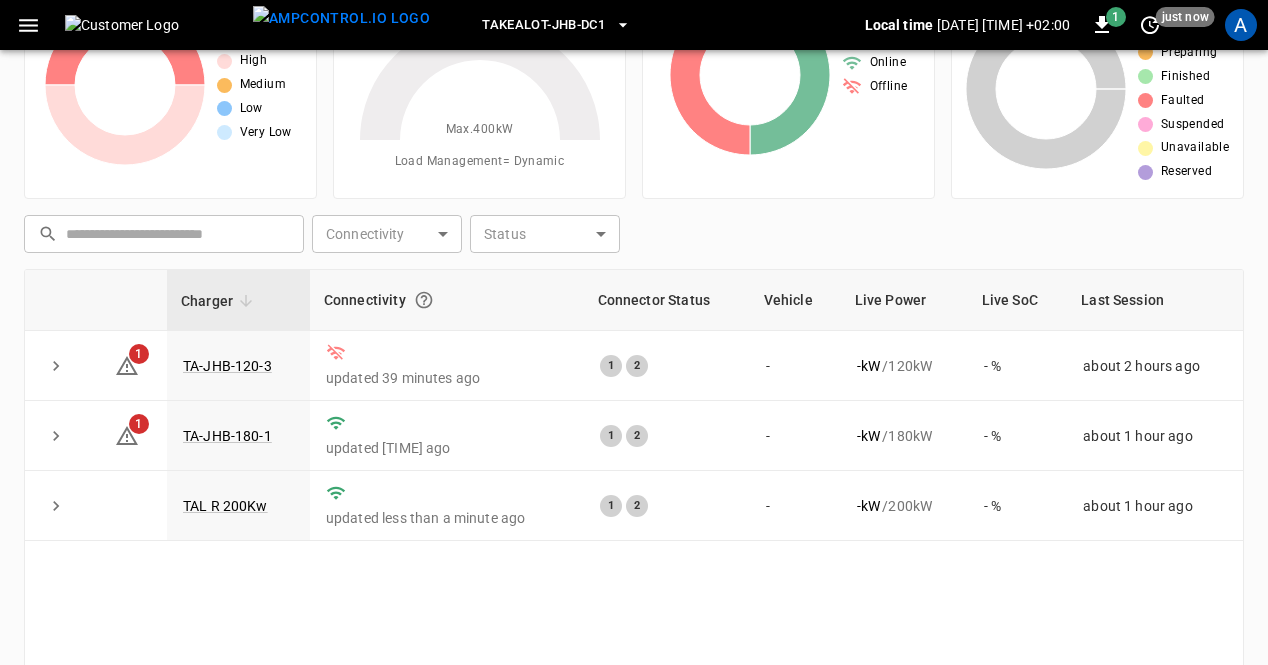 scroll, scrollTop: 134, scrollLeft: 0, axis: vertical 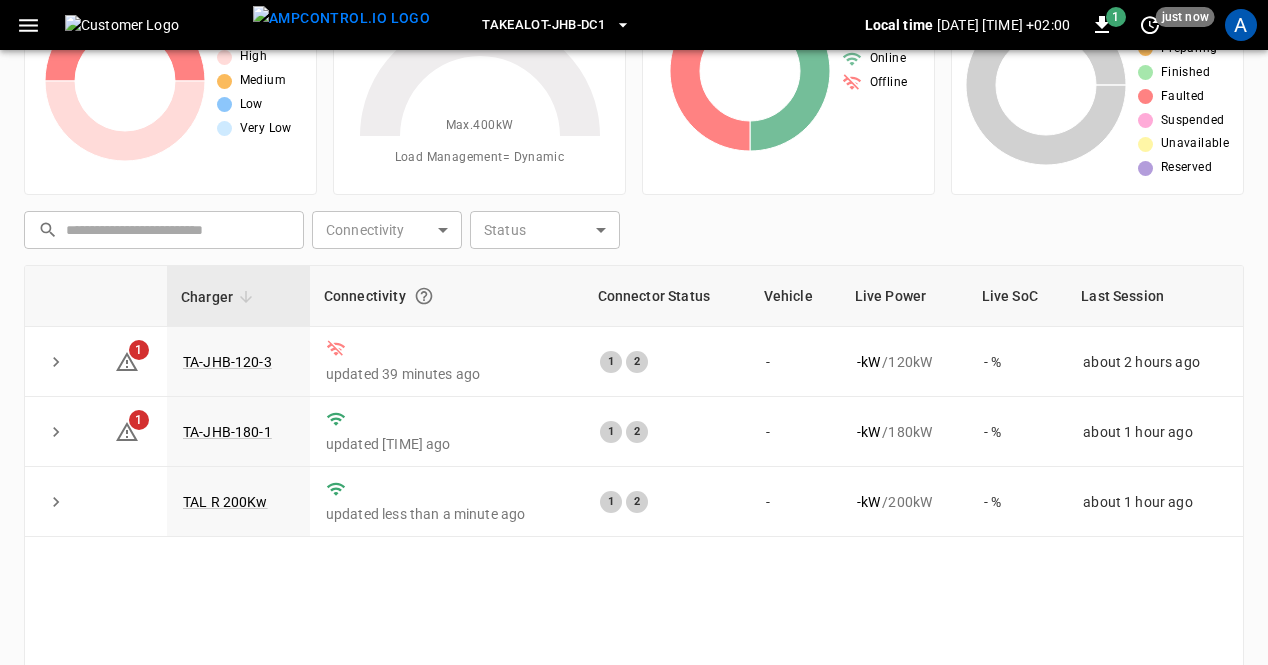 click on "TA-JHB-120-3" at bounding box center (227, 362) 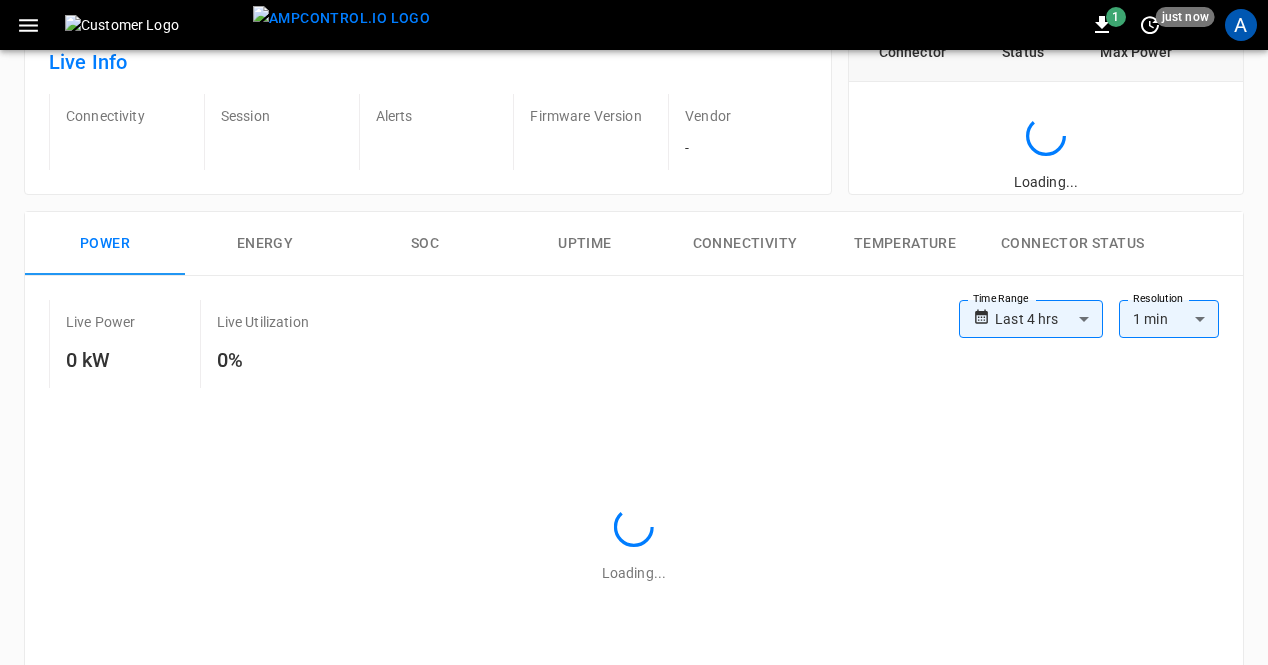 scroll, scrollTop: 0, scrollLeft: 0, axis: both 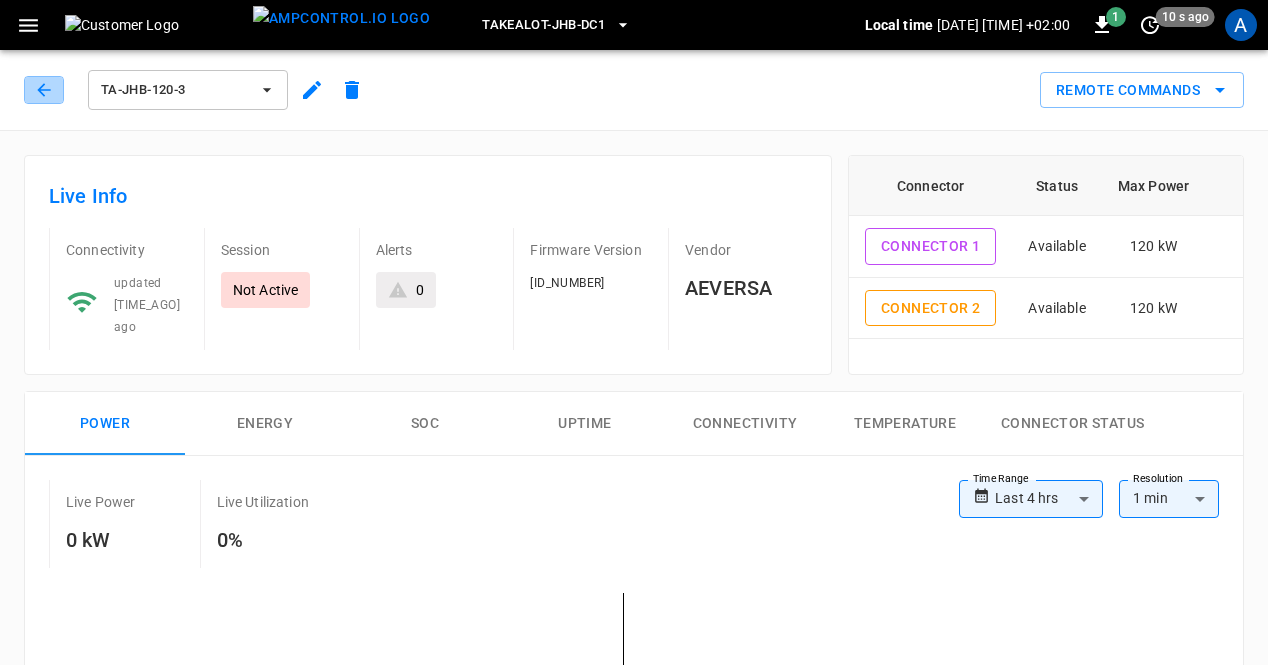 click 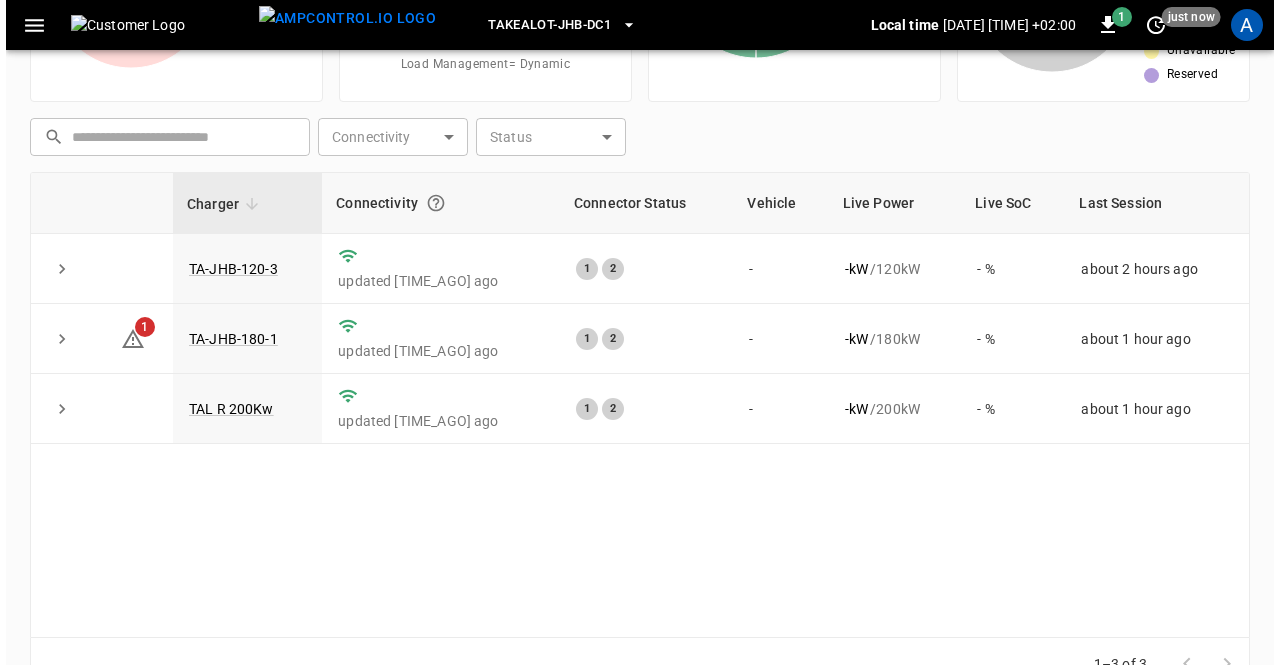 scroll, scrollTop: 0, scrollLeft: 0, axis: both 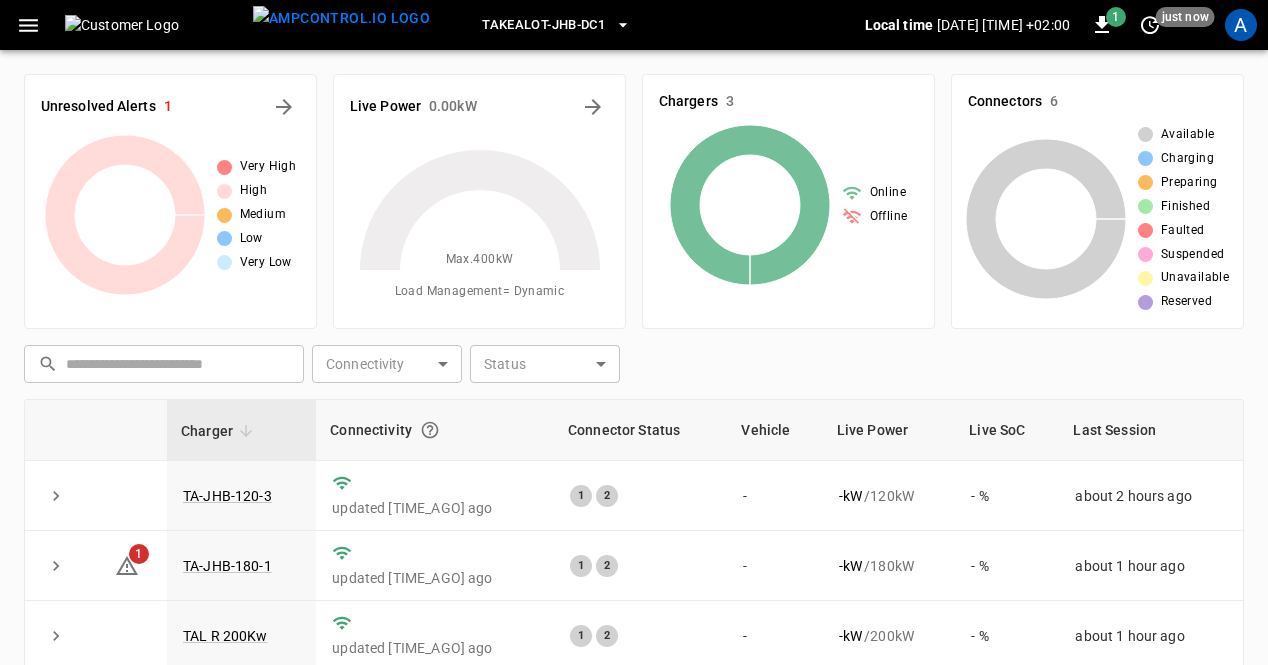 click 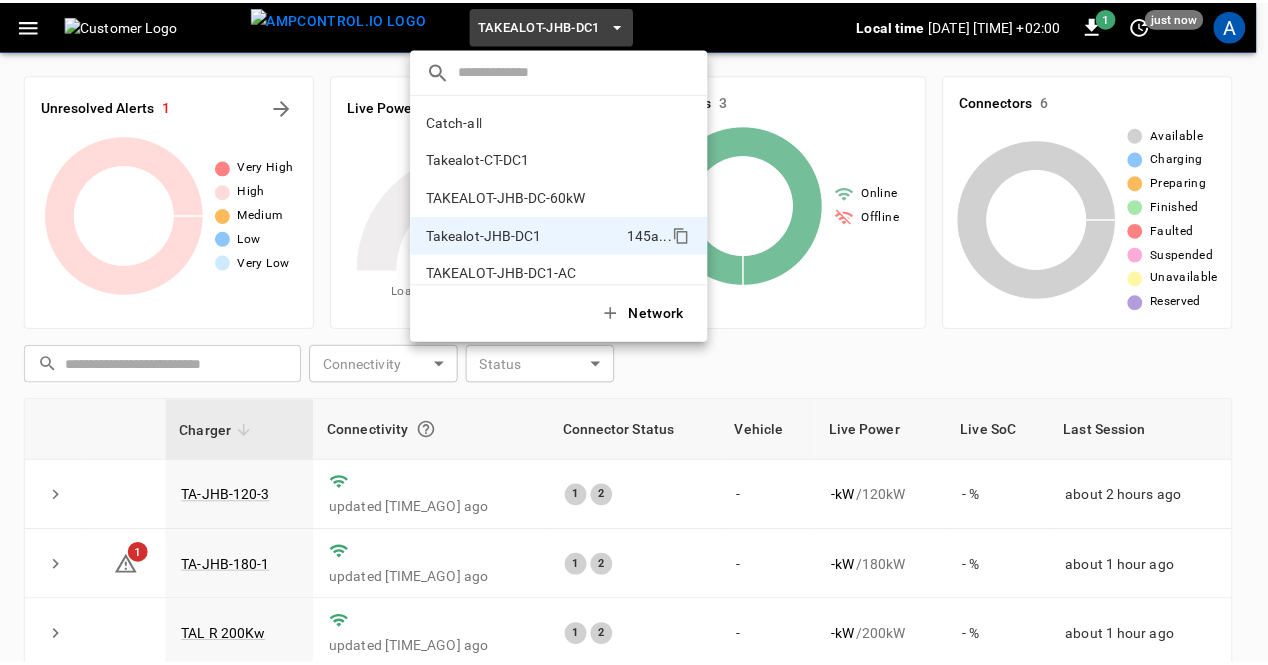 scroll, scrollTop: 16, scrollLeft: 0, axis: vertical 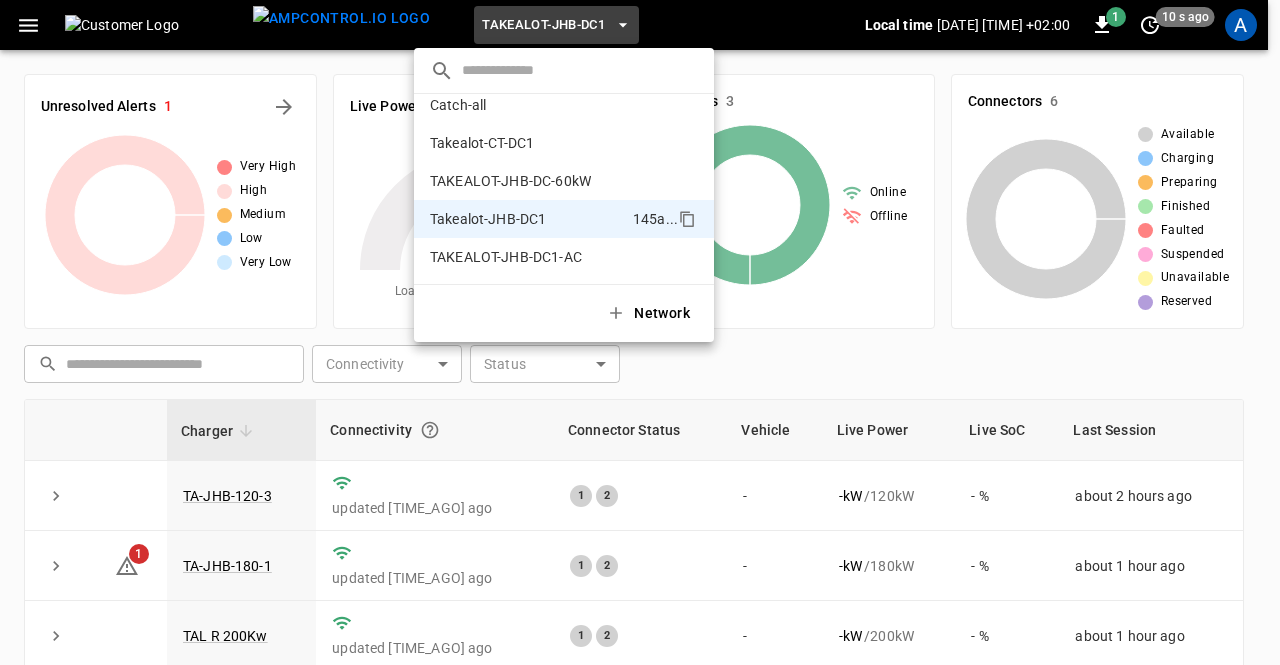 click on "TAKEALOT-JHB-DC-60kW" at bounding box center [510, 181] 